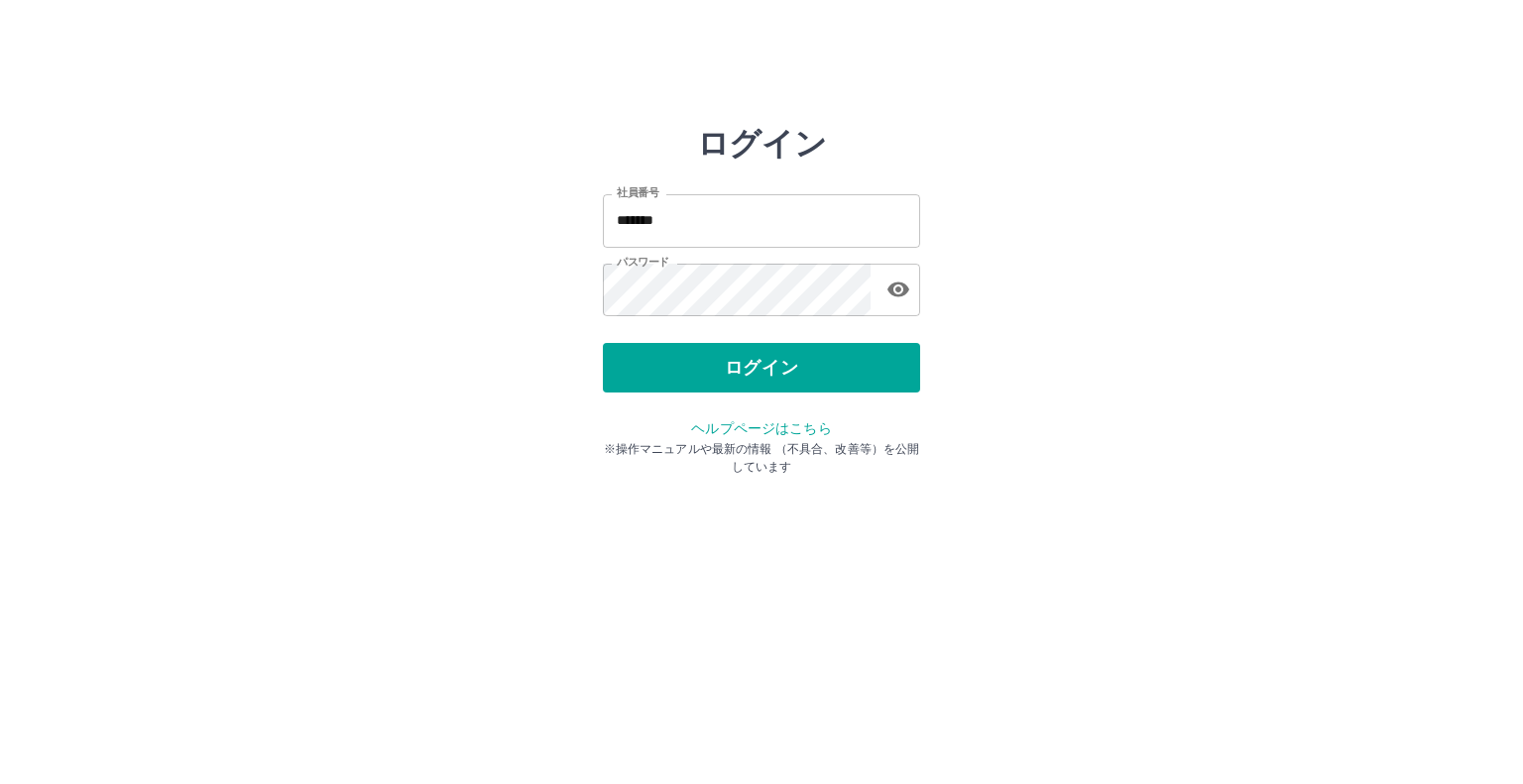 scroll, scrollTop: 0, scrollLeft: 0, axis: both 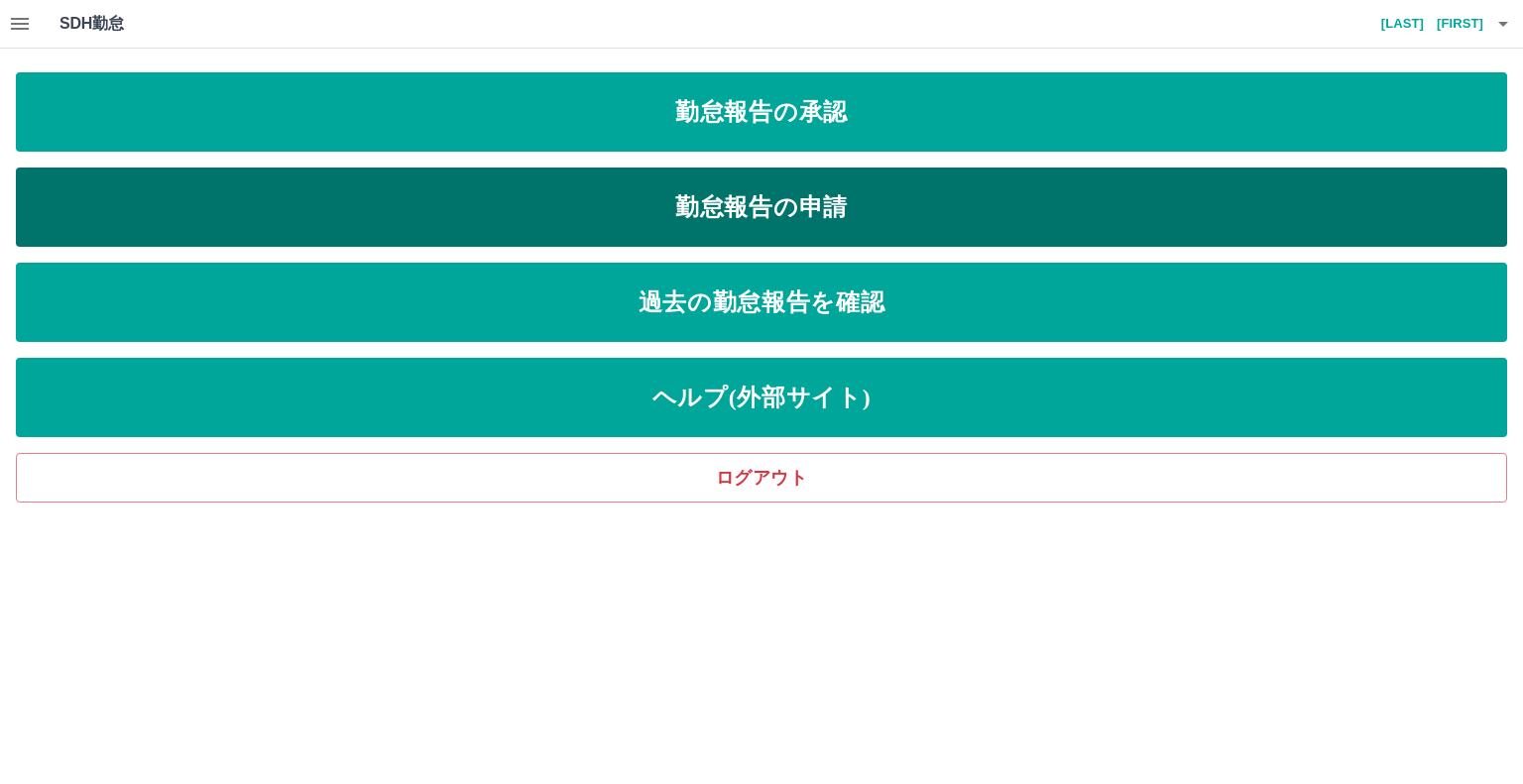click on "勤怠報告の申請" at bounding box center [762, 112] 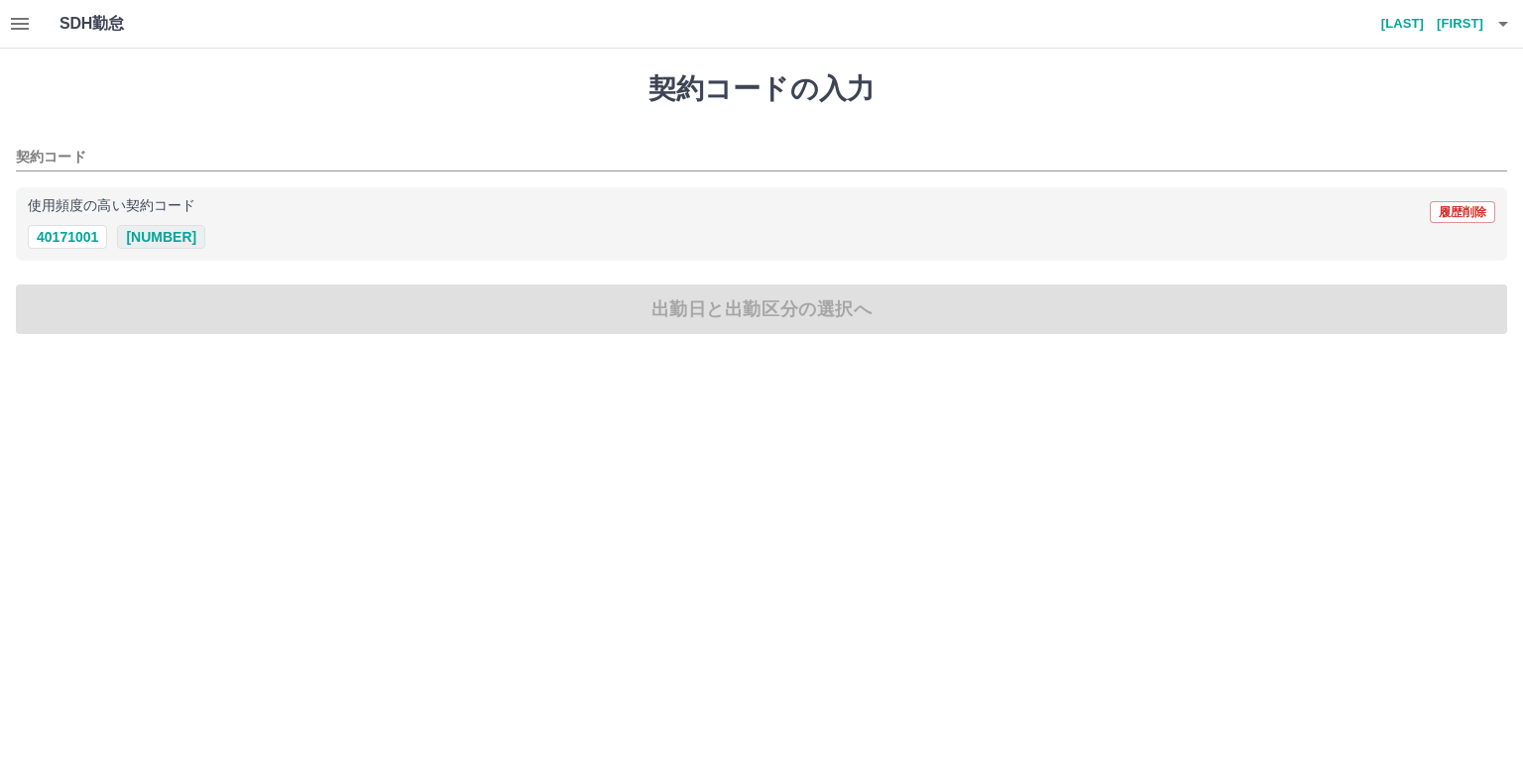 click on "[NUMBER]" at bounding box center (161, 237) 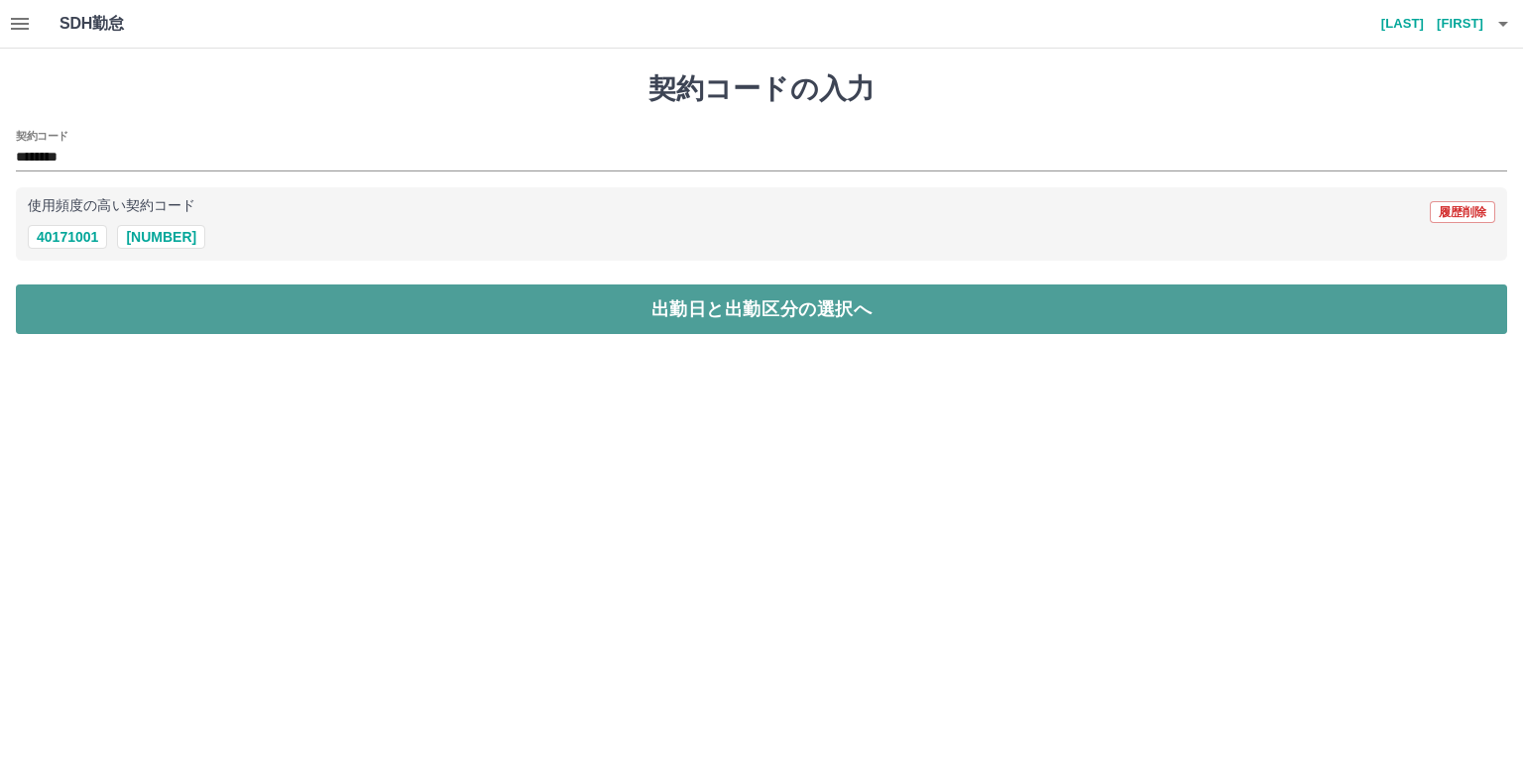 click on "出勤日と出勤区分の選択へ" at bounding box center (762, 309) 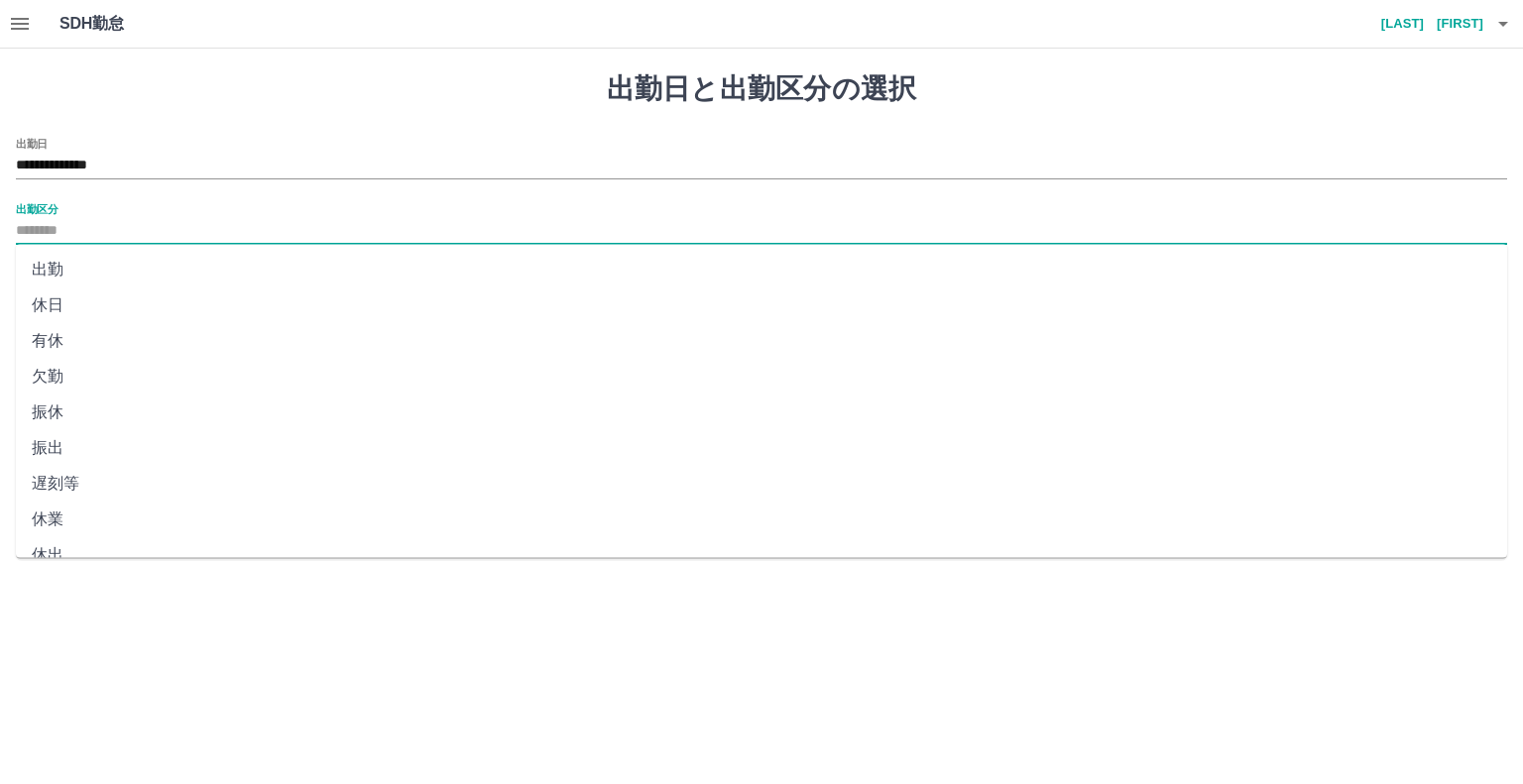 click on "出勤区分" at bounding box center [762, 231] 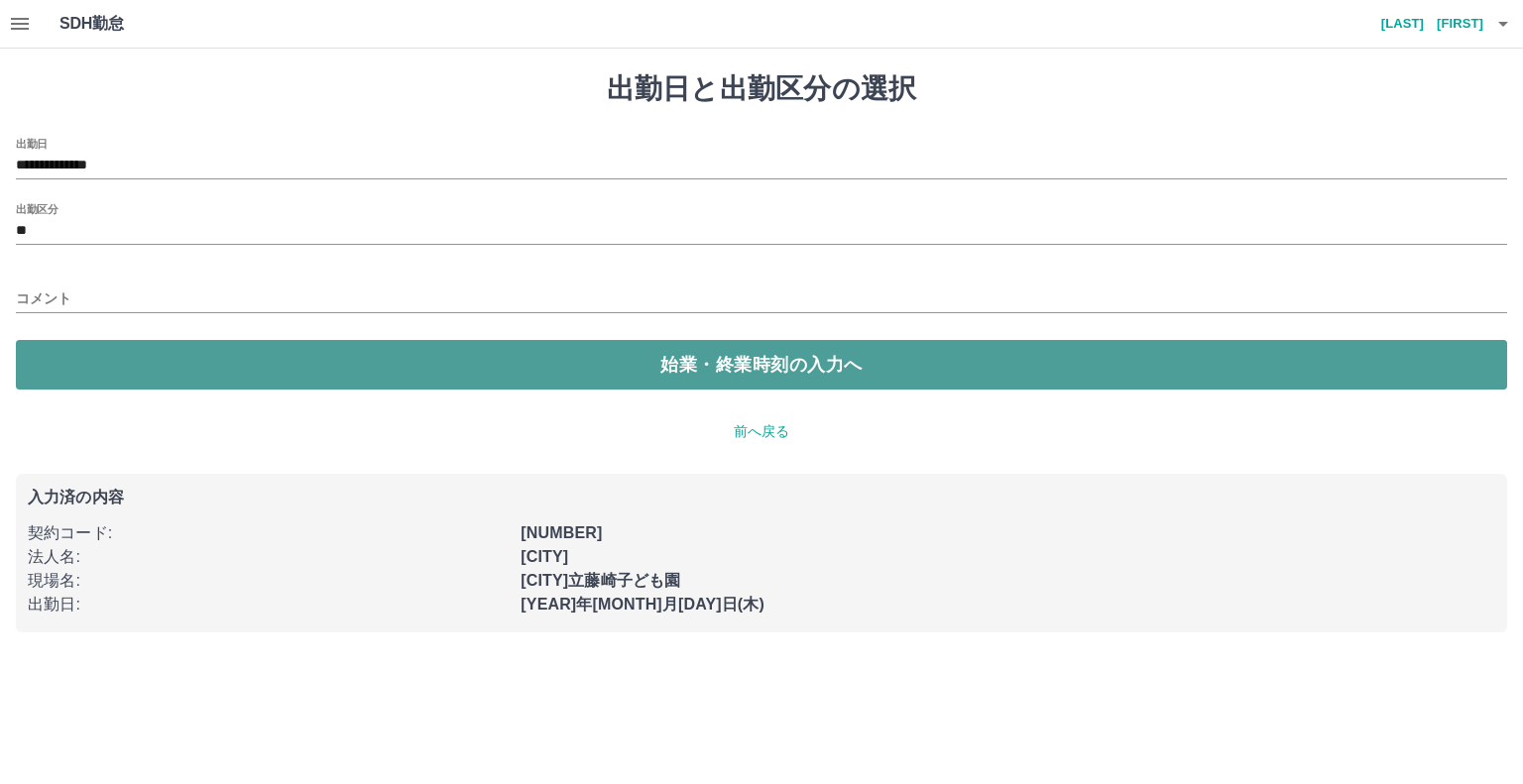 click on "始業・終業時刻の入力へ" at bounding box center (762, 365) 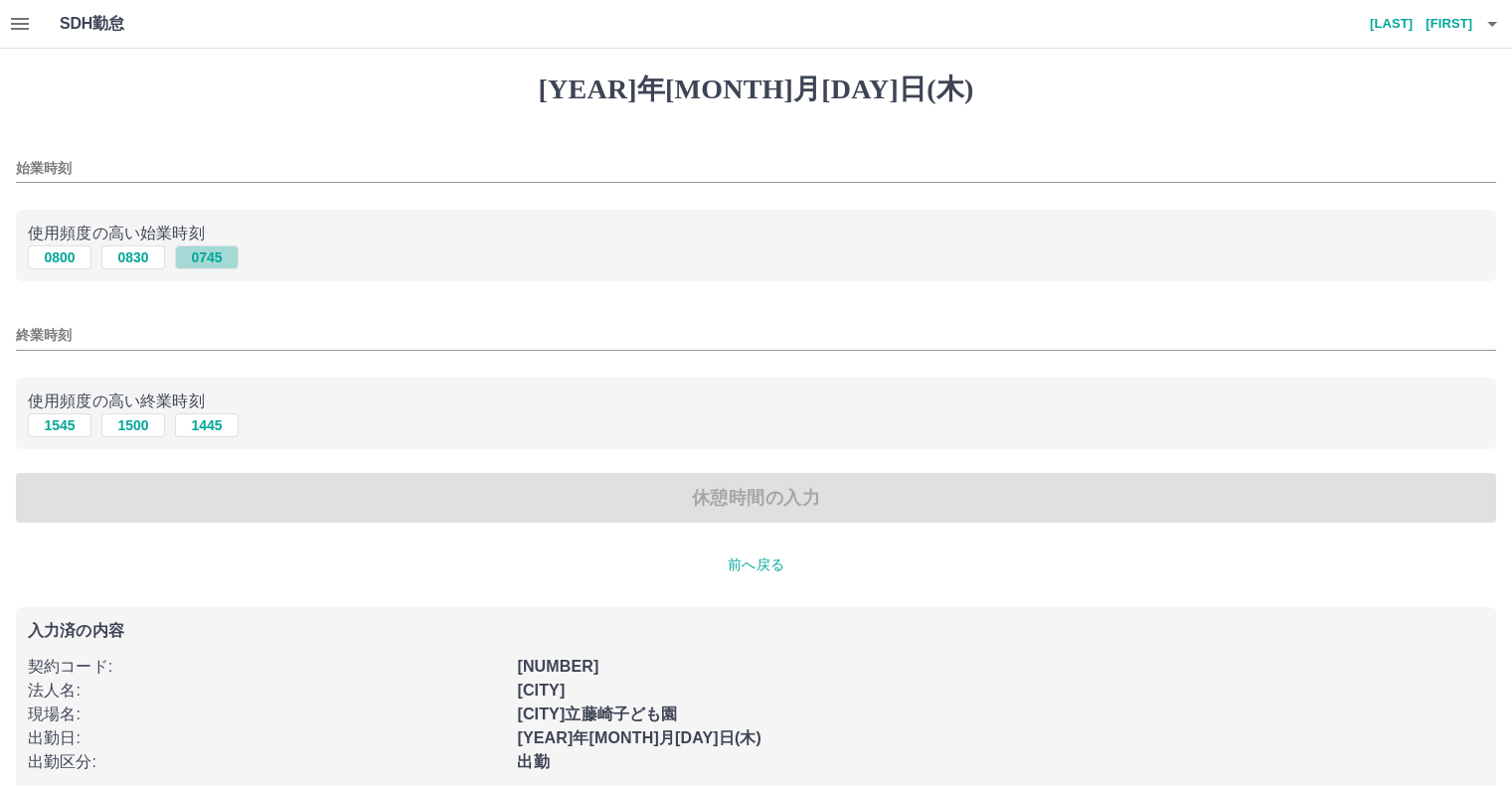 click on "0745" at bounding box center [207, 257] 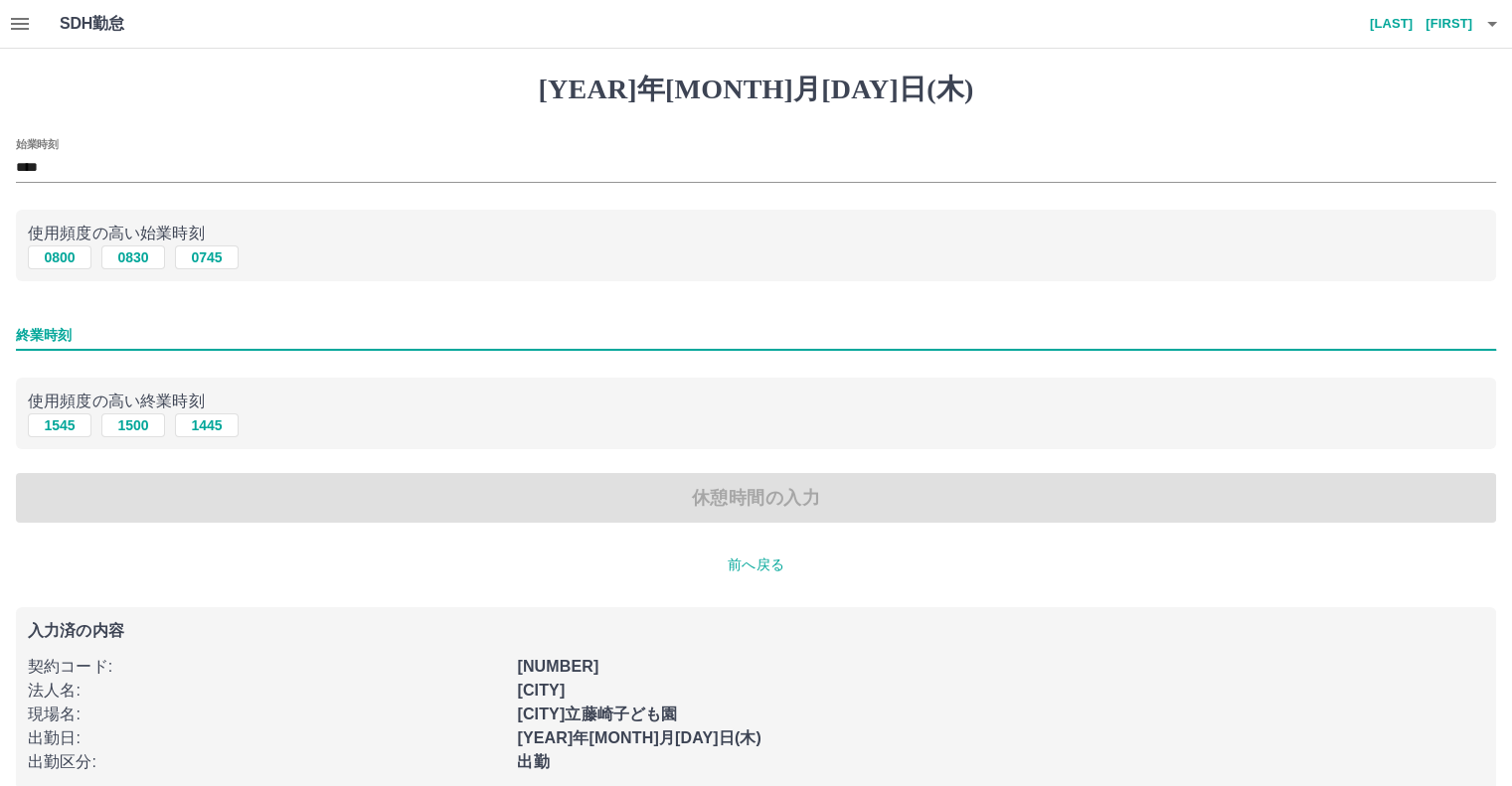 click on "終業時刻" at bounding box center (756, 335) 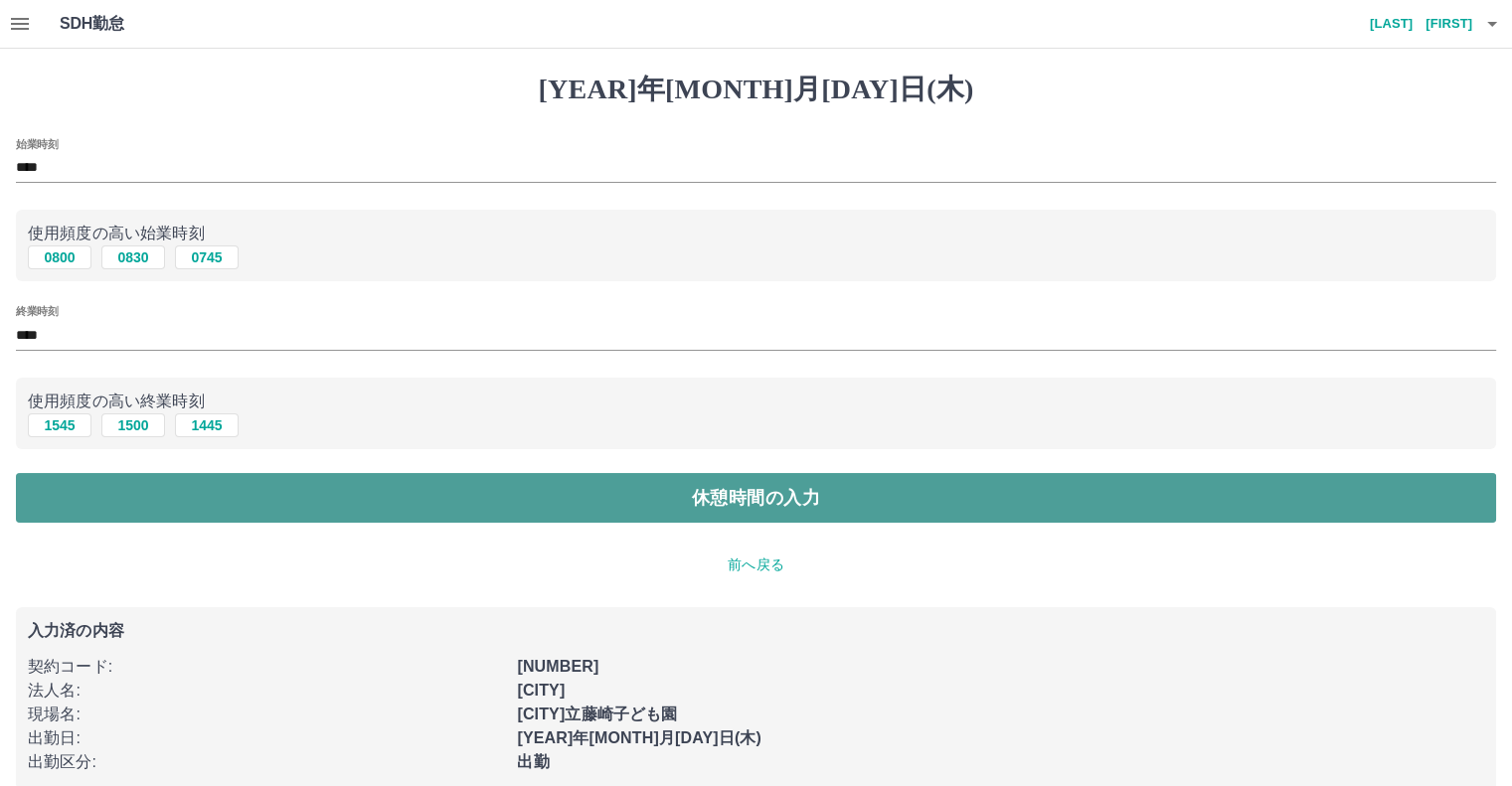 click on "休憩時間の入力" at bounding box center (756, 498) 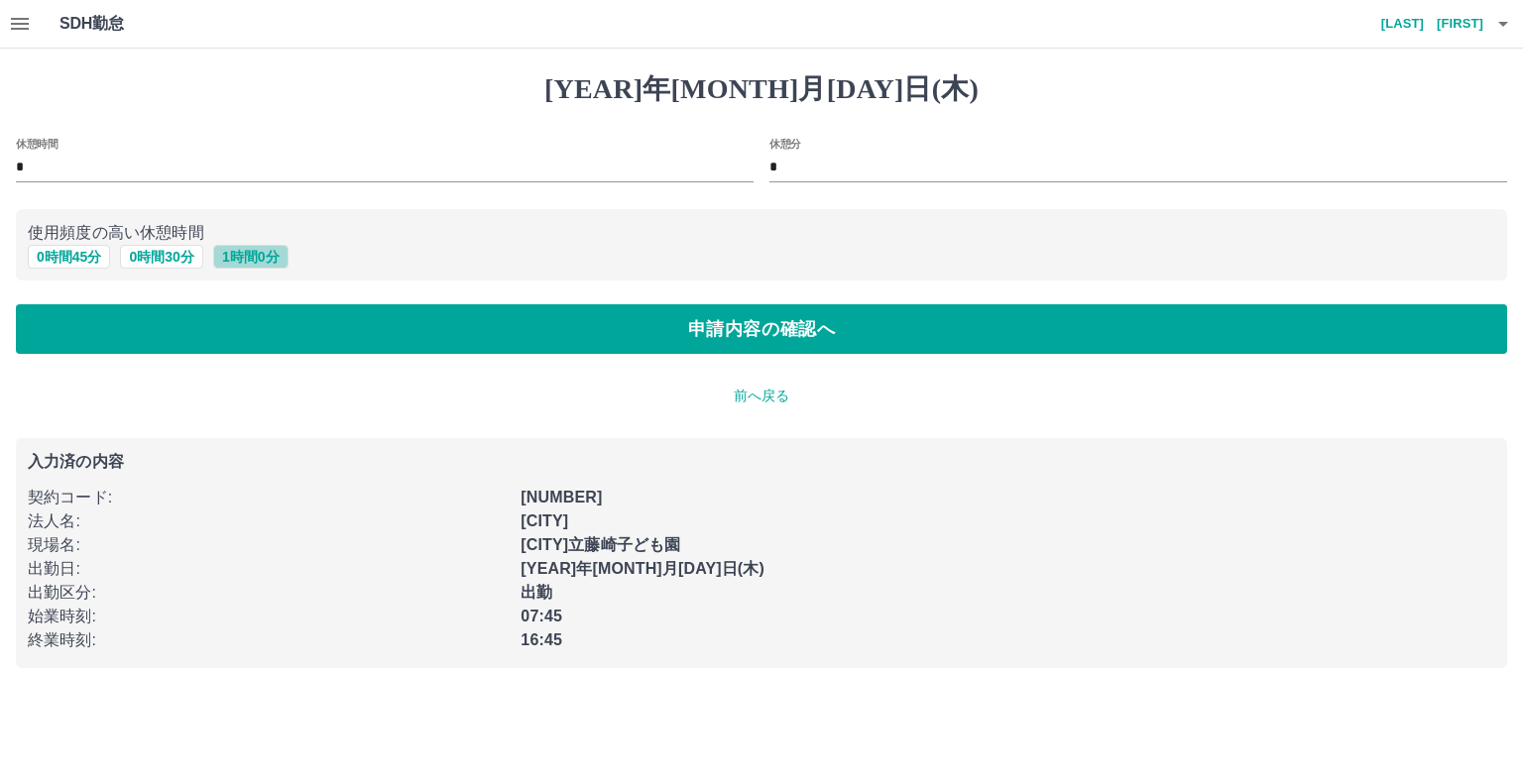 click on "1 時間 0 分" at bounding box center (251, 257) 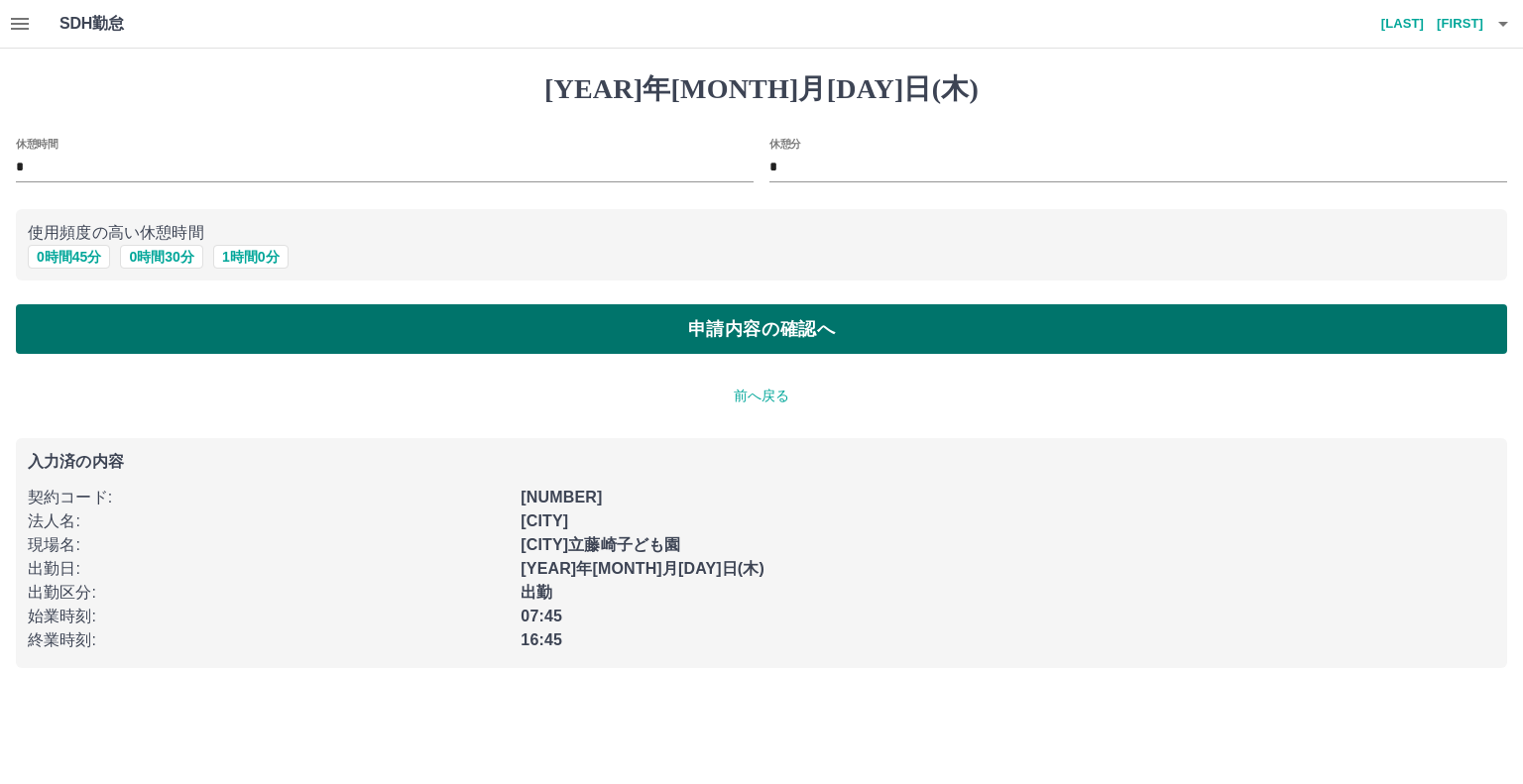 click on "申請内容の確認へ" at bounding box center [762, 329] 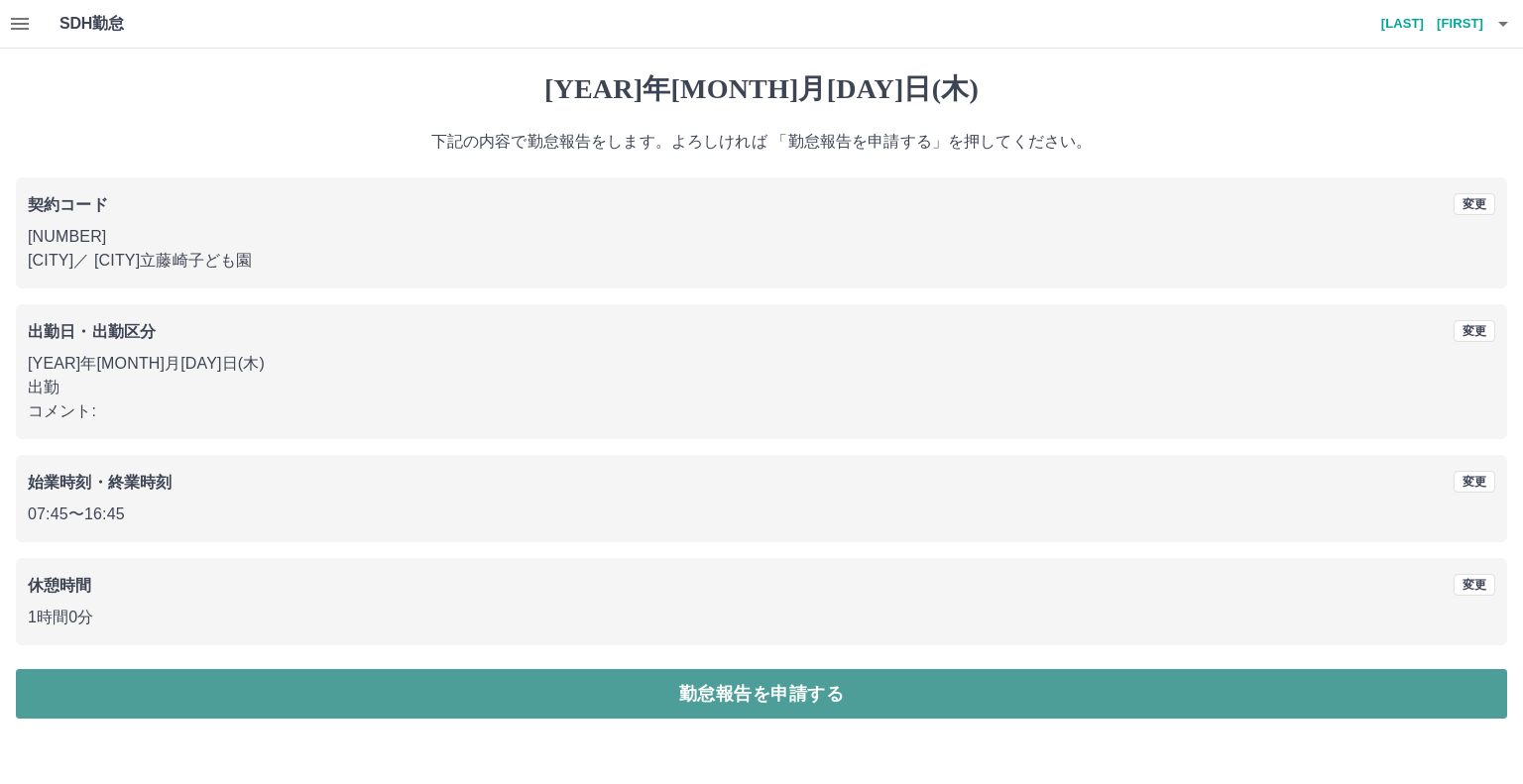 click on "勤怠報告を申請する" at bounding box center (762, 694) 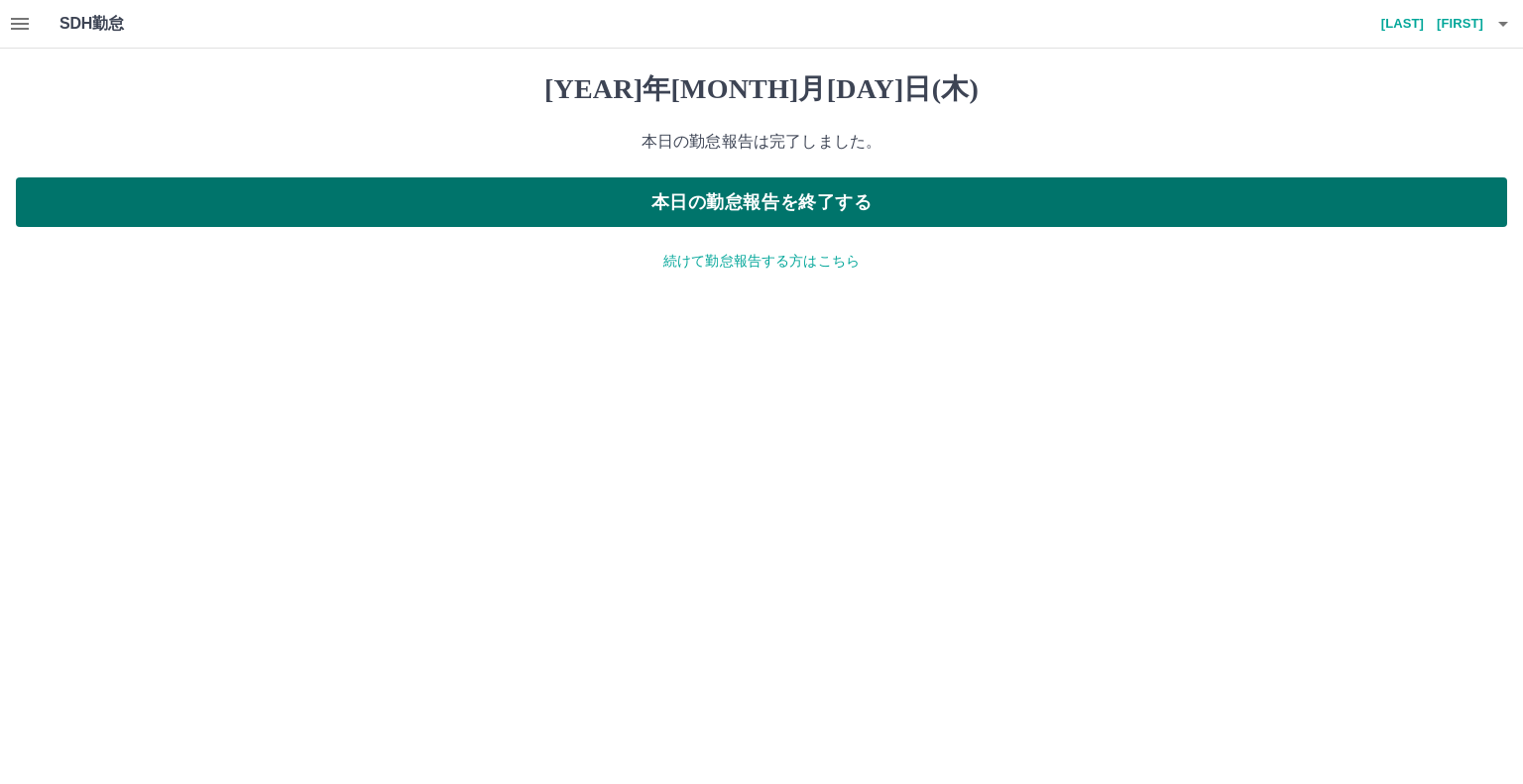 click on "本日の勤怠報告を終了する" at bounding box center (762, 202) 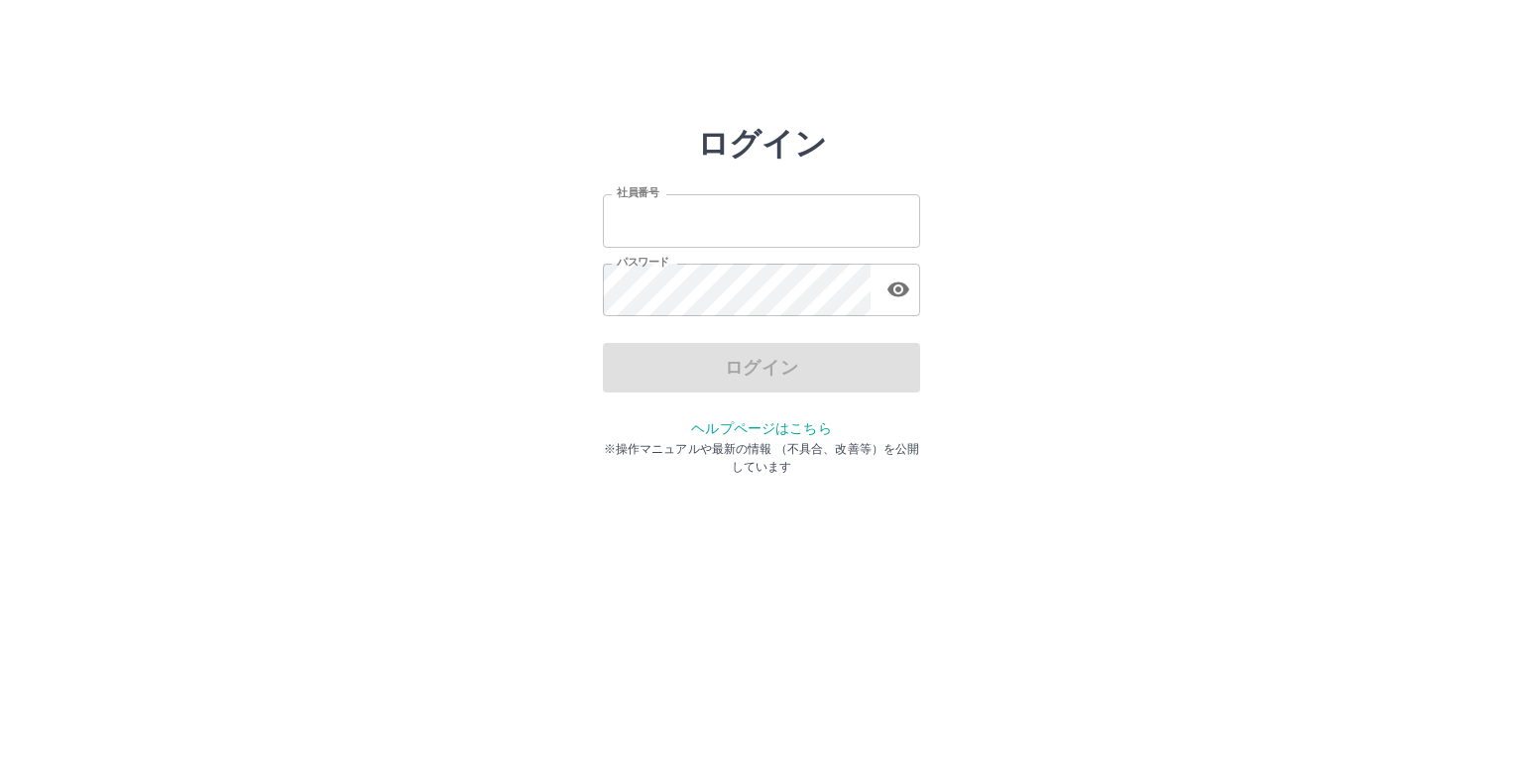 scroll, scrollTop: 0, scrollLeft: 0, axis: both 